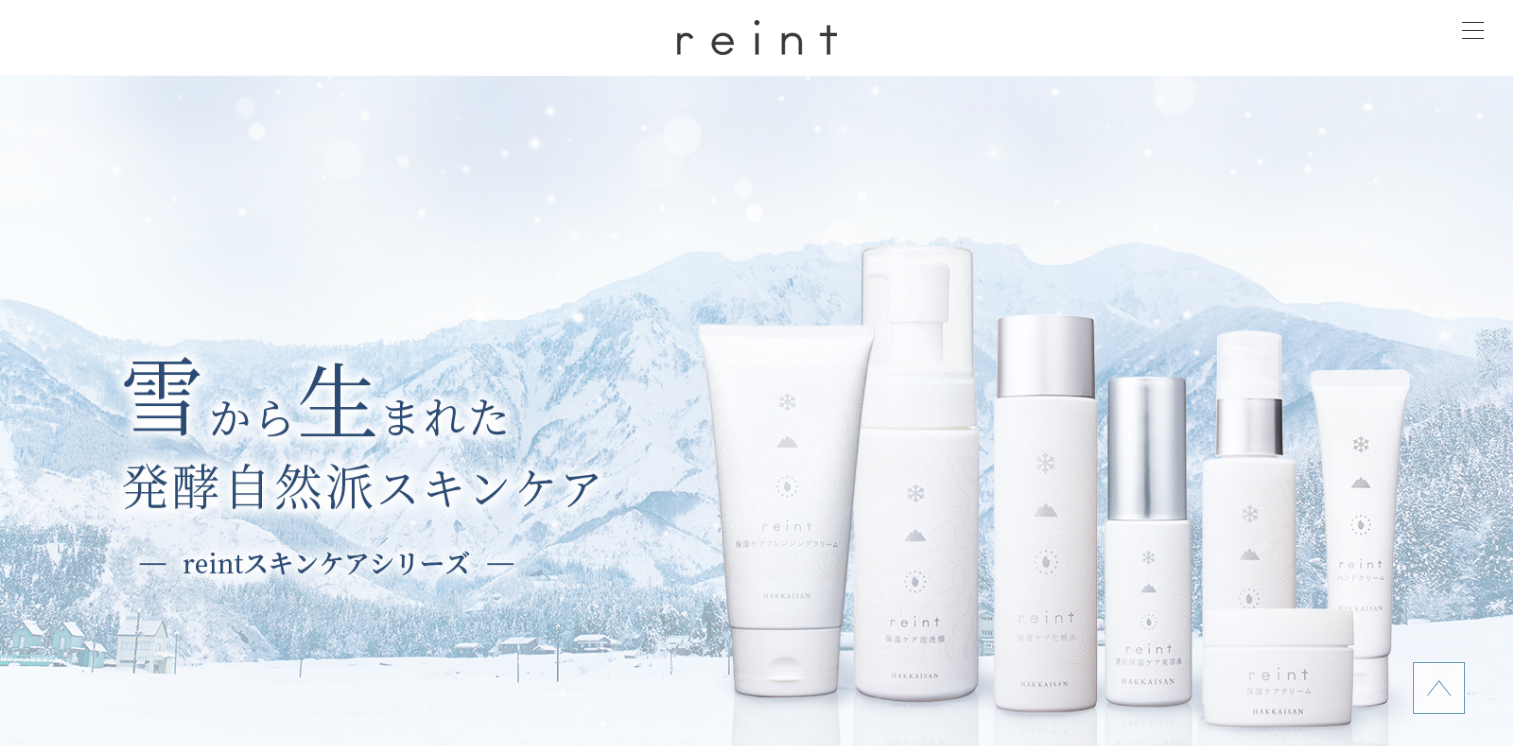 scroll, scrollTop: 1600, scrollLeft: 0, axis: vertical 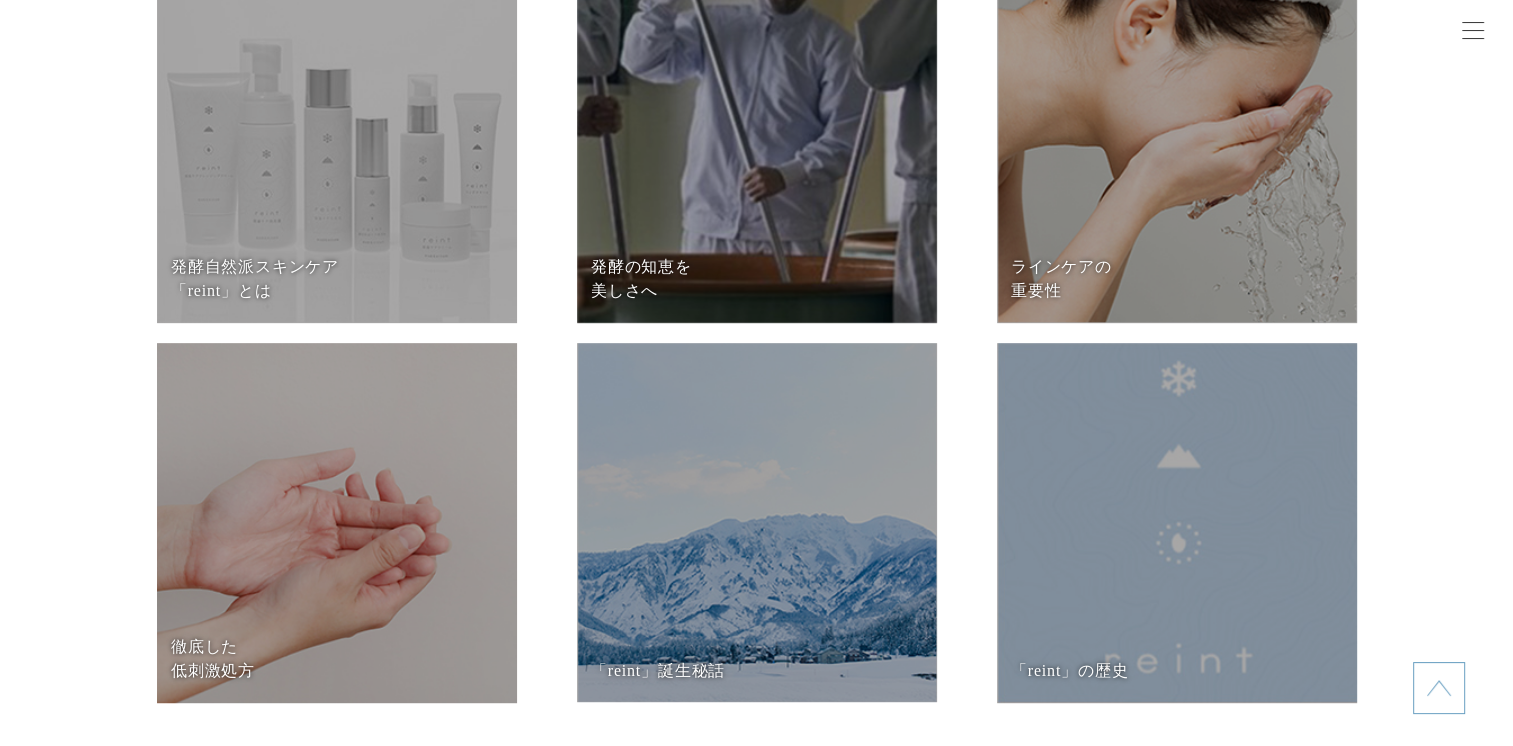 click on "ラインケアの 重要性" at bounding box center [1176, 279] 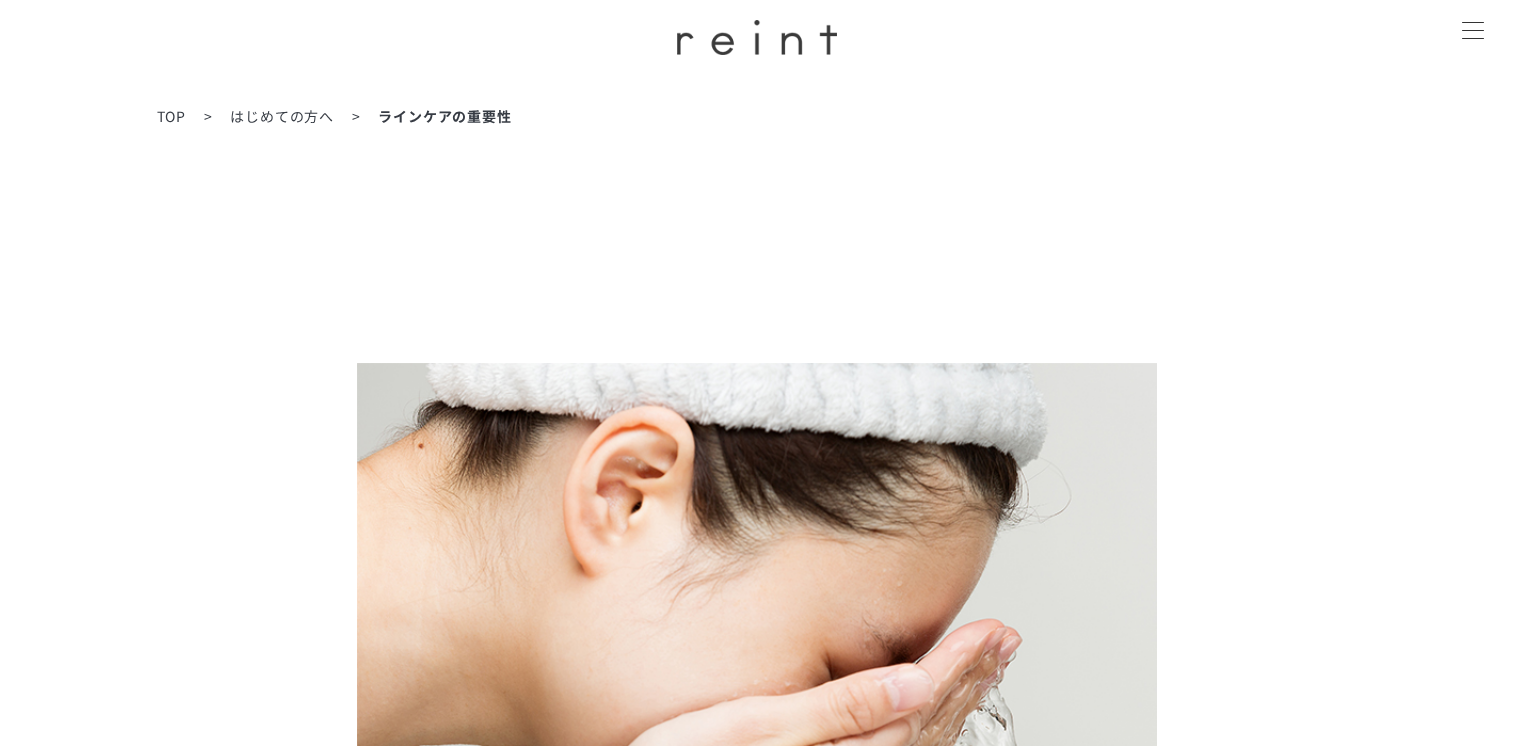 scroll, scrollTop: 170, scrollLeft: 0, axis: vertical 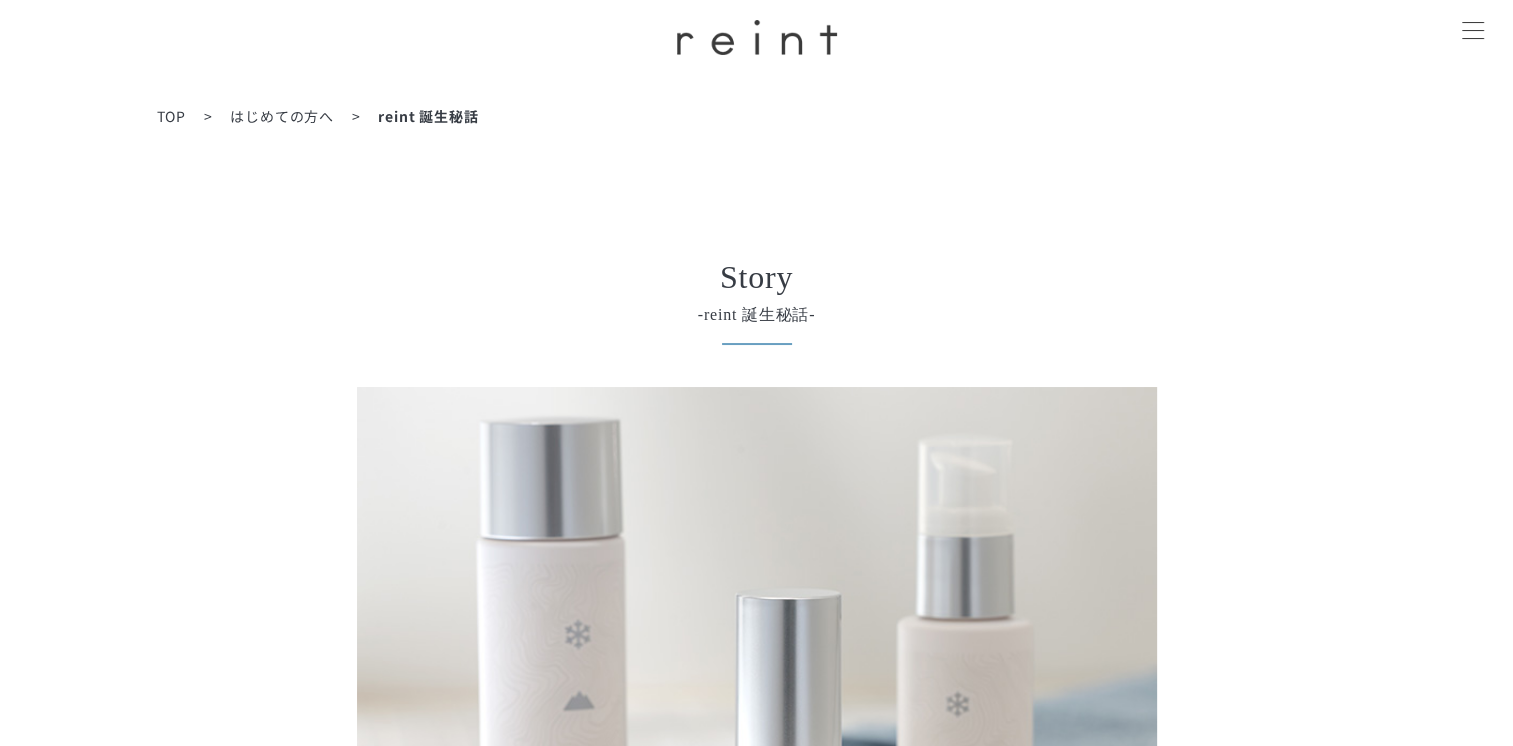 click on "TOP" at bounding box center [171, 116] 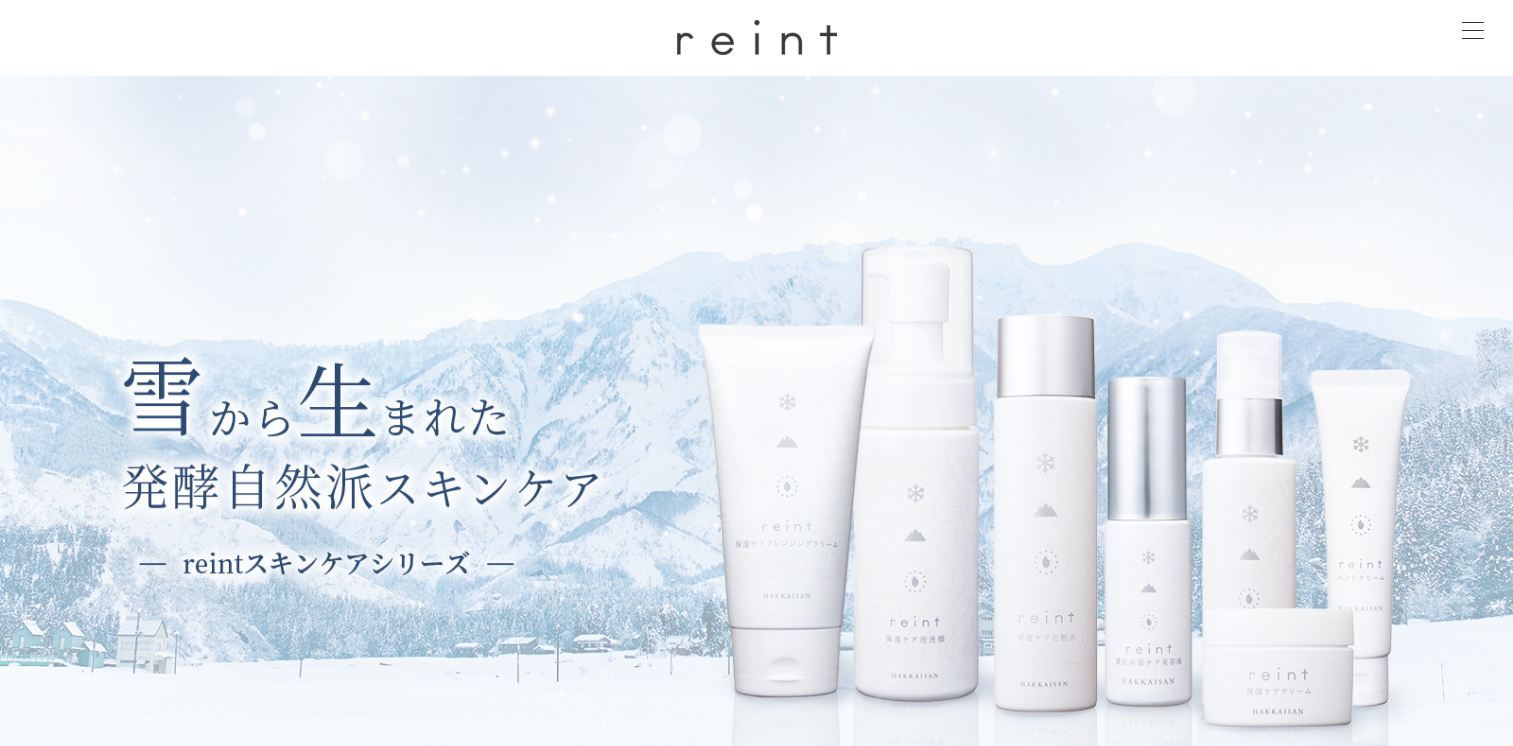 scroll, scrollTop: 0, scrollLeft: 0, axis: both 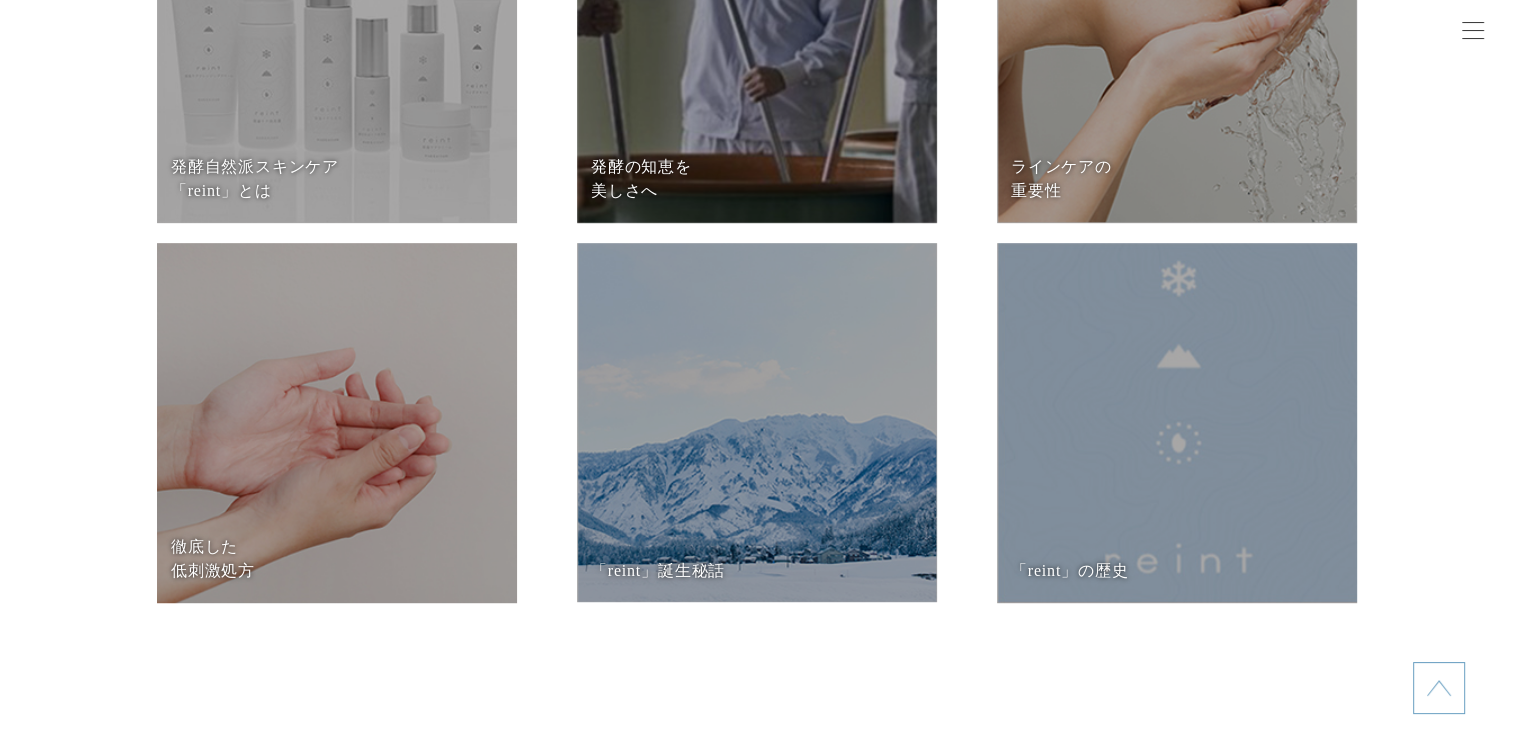 click at bounding box center [757, 43] 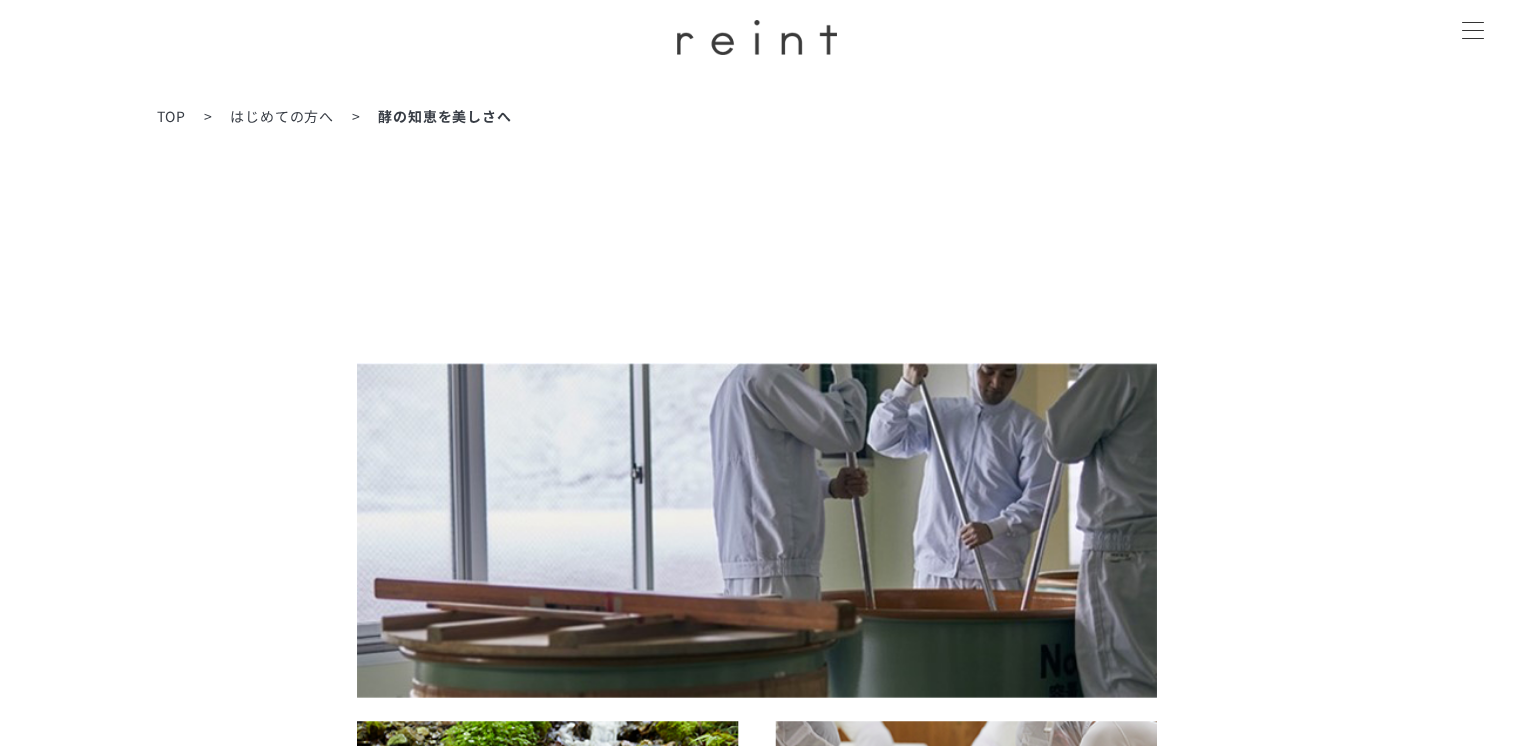 scroll, scrollTop: 0, scrollLeft: 0, axis: both 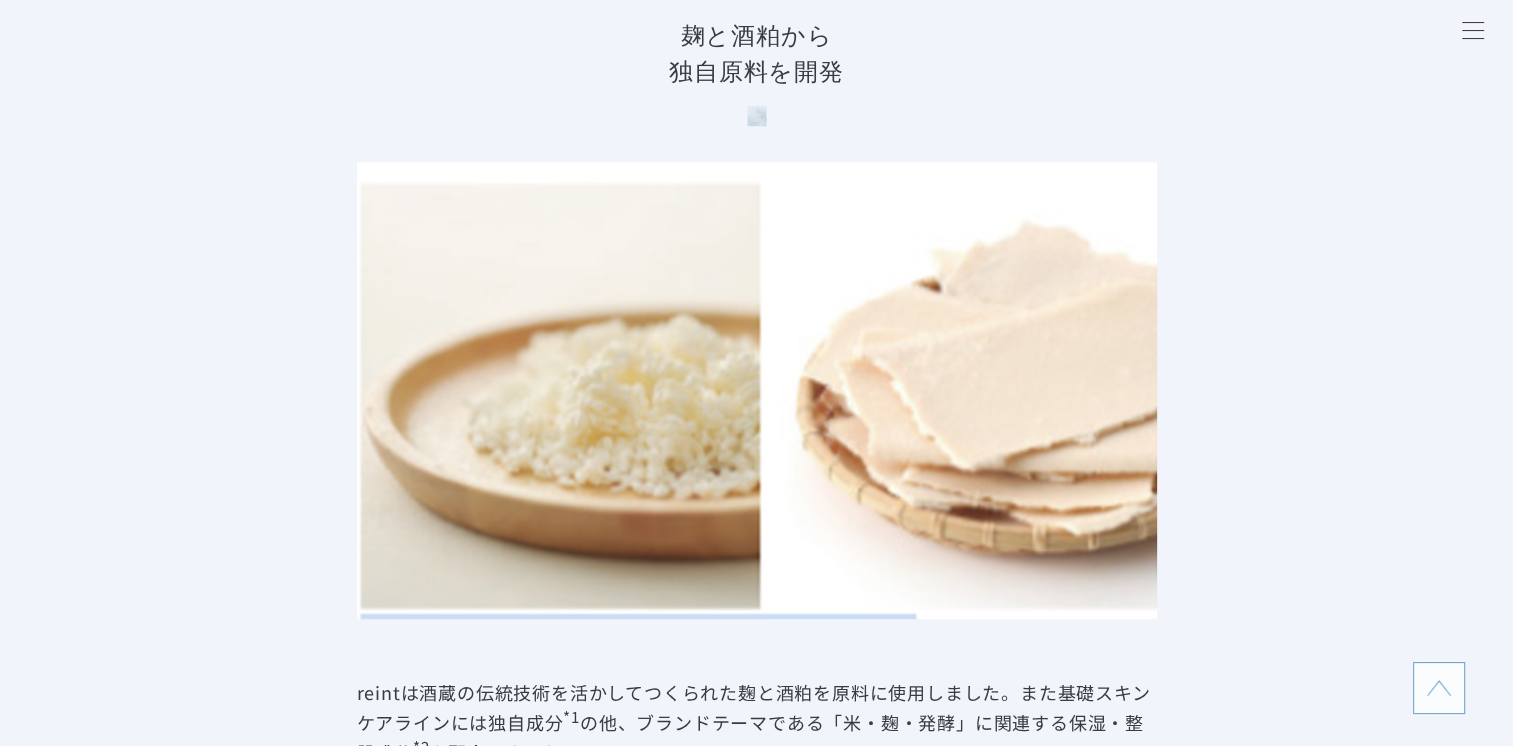 click at bounding box center [757, 391] 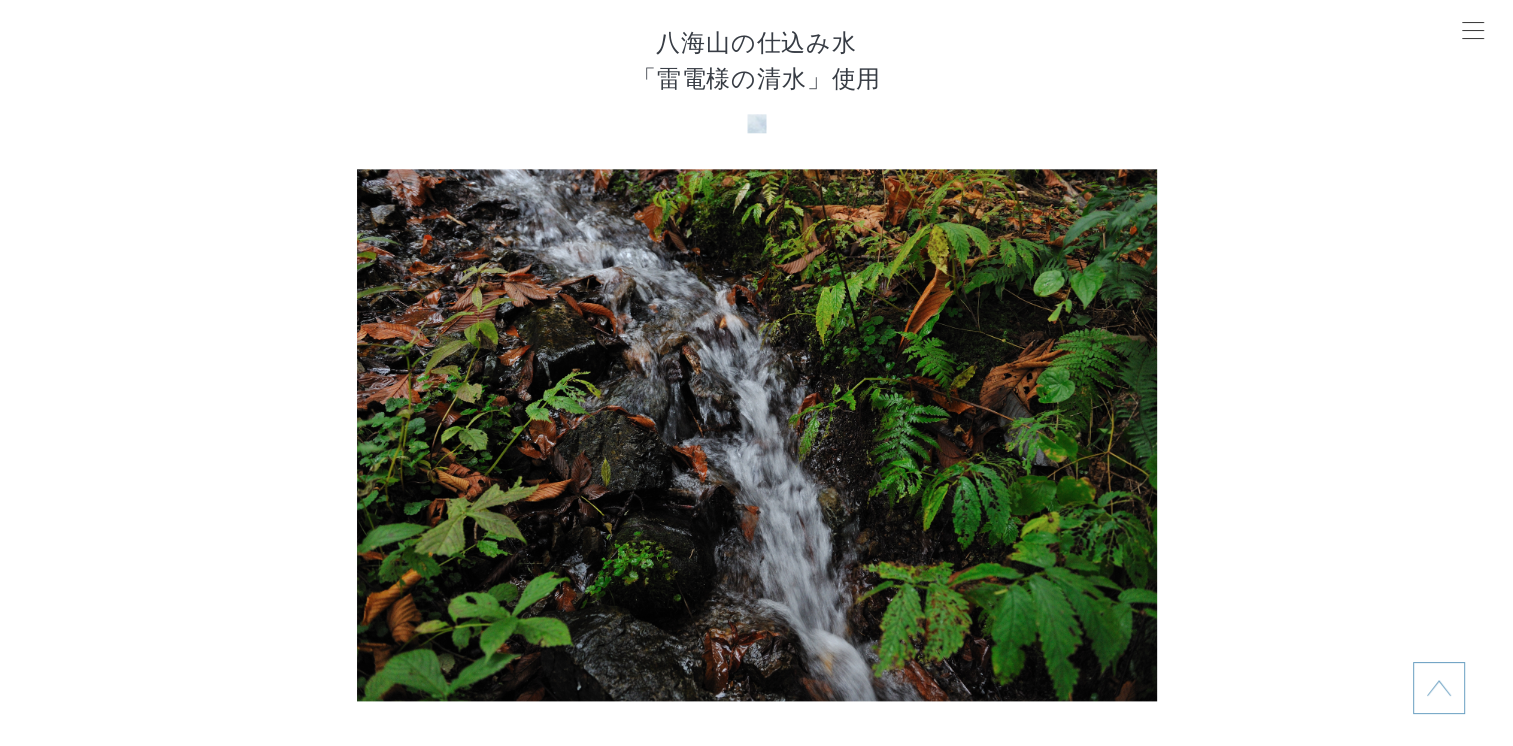 scroll, scrollTop: 1600, scrollLeft: 0, axis: vertical 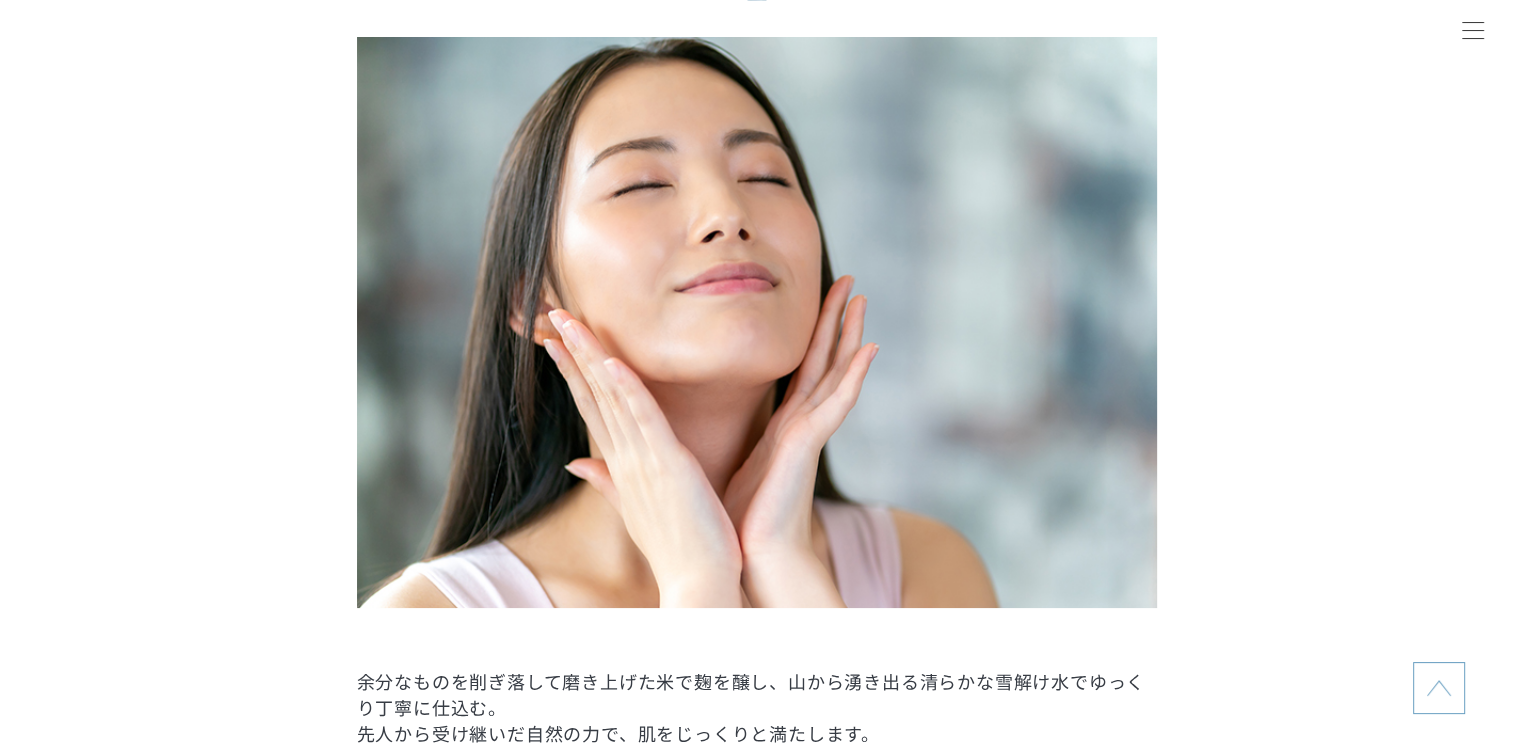 drag, startPoint x: 1383, startPoint y: 332, endPoint x: 1374, endPoint y: 325, distance: 11.401754 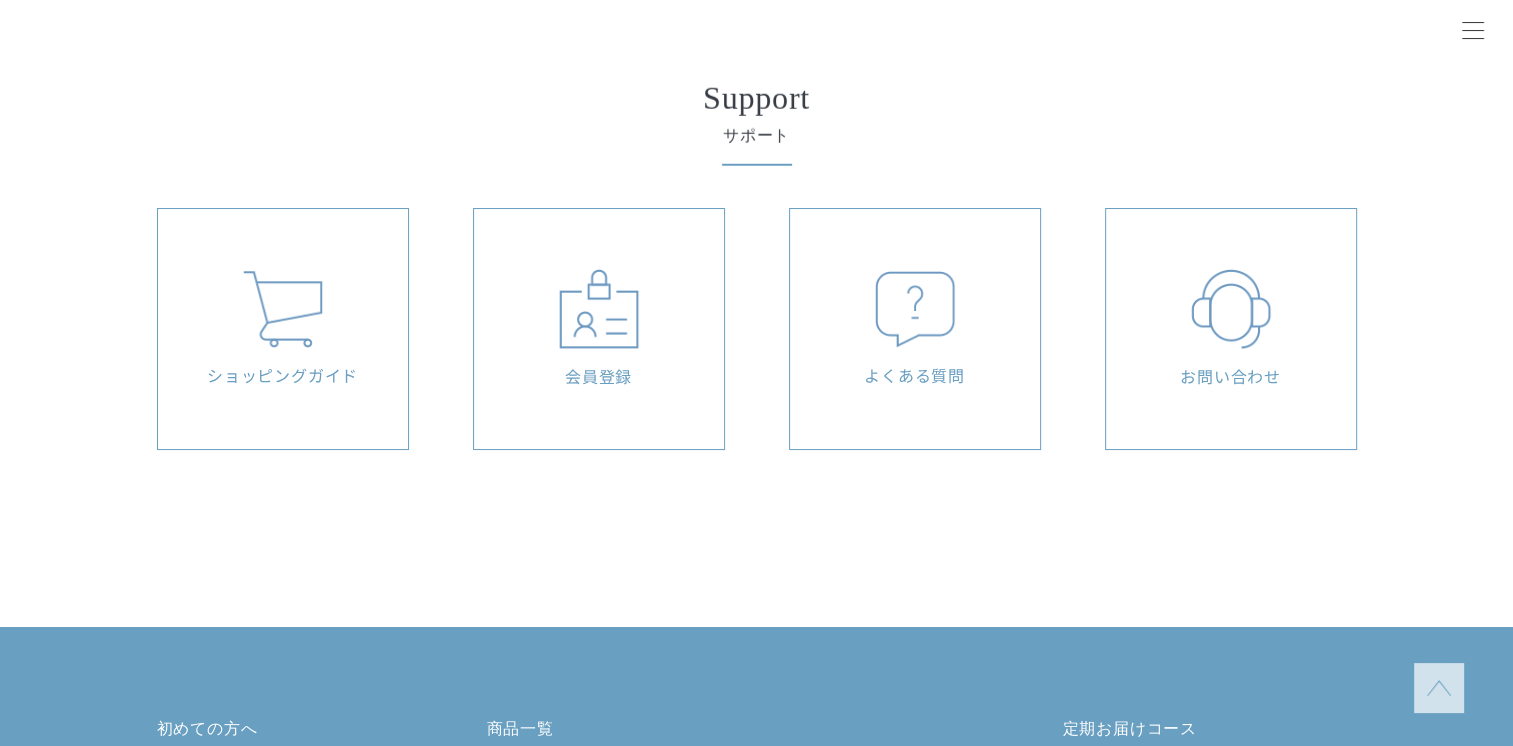 scroll, scrollTop: 5800, scrollLeft: 0, axis: vertical 